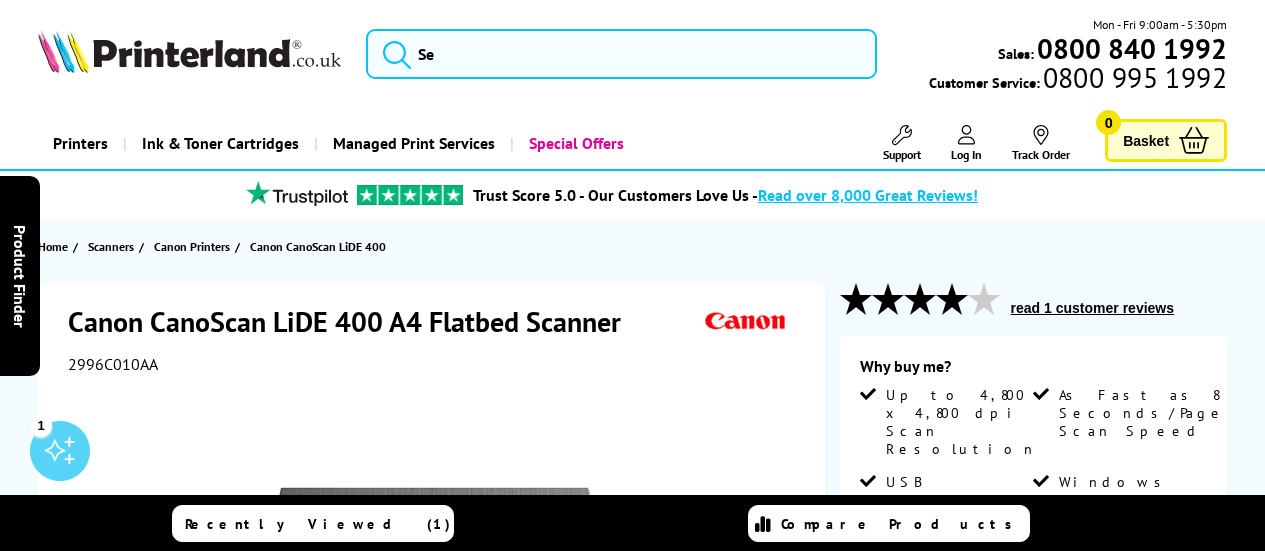 scroll, scrollTop: 0, scrollLeft: 0, axis: both 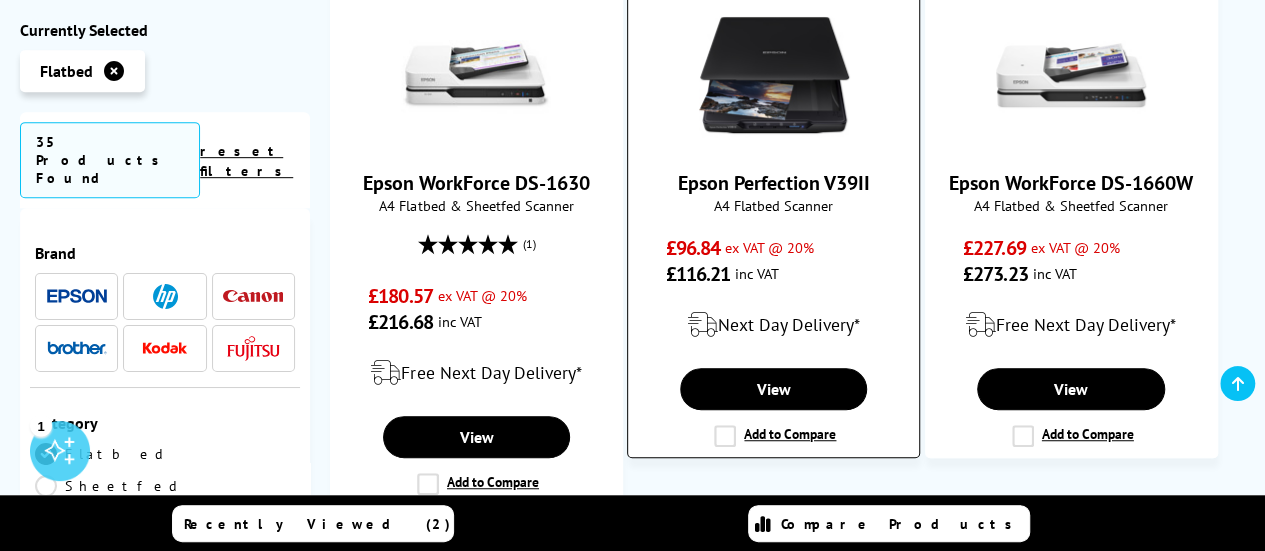 click on "Epson Perfection V39II" at bounding box center [774, 183] 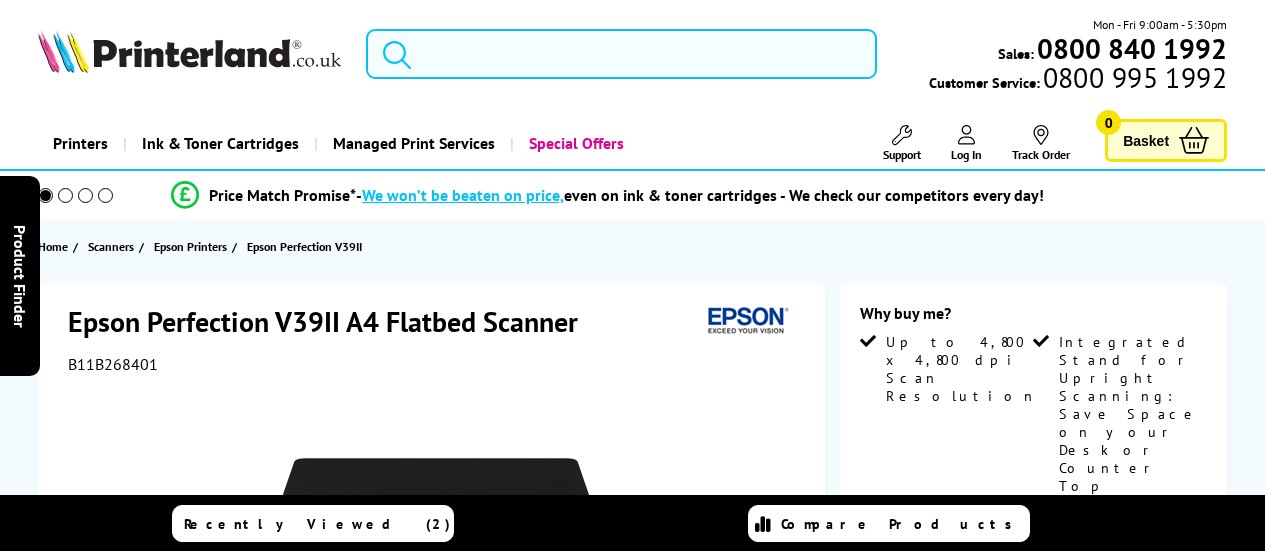 scroll, scrollTop: 0, scrollLeft: 0, axis: both 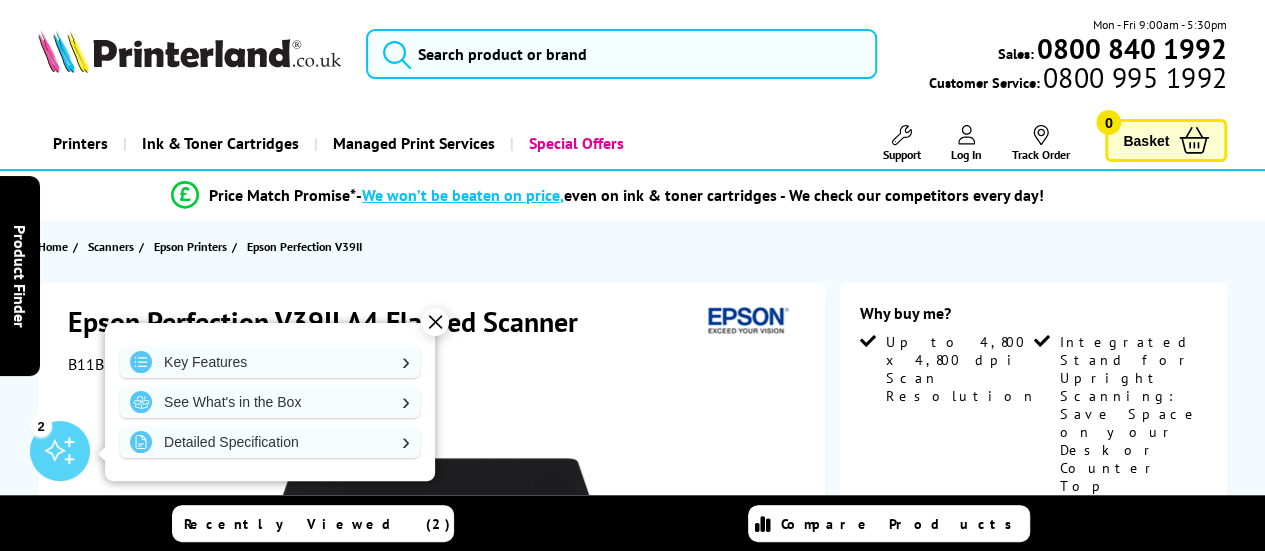 click on "Epson Perfection V39II A4 Flatbed Scanner
B11B268401" at bounding box center (434, 338) 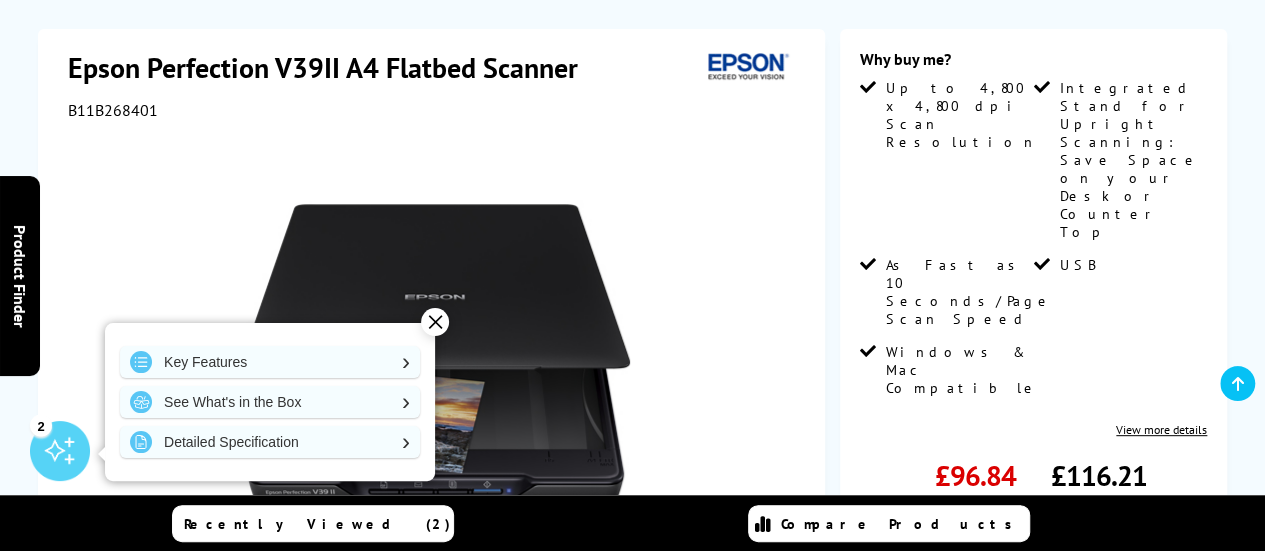 scroll, scrollTop: 259, scrollLeft: 0, axis: vertical 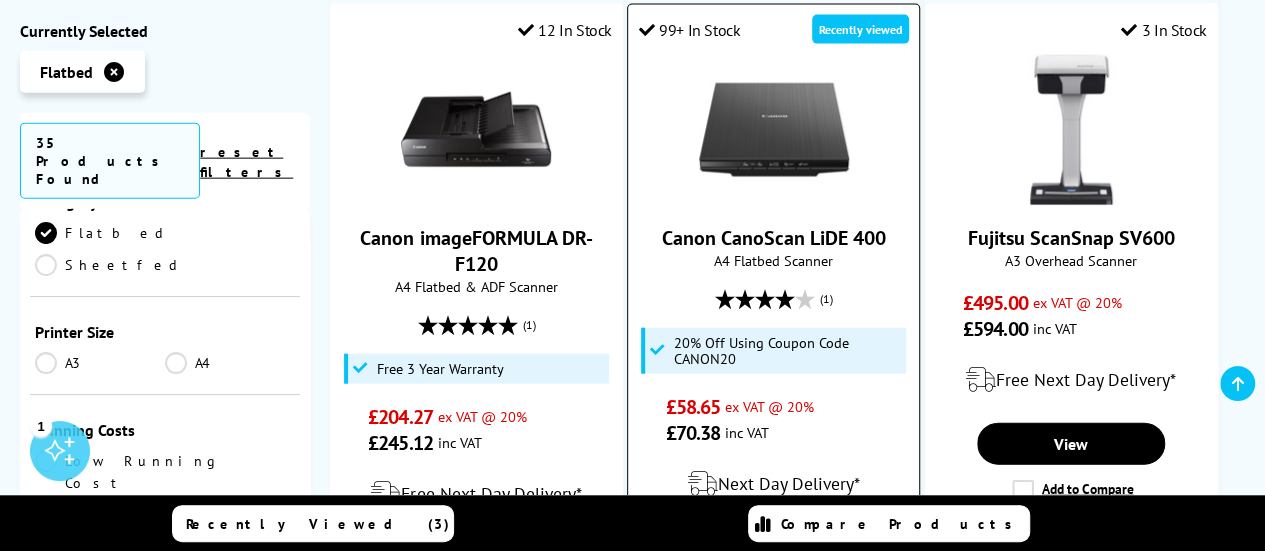 click at bounding box center (774, 130) 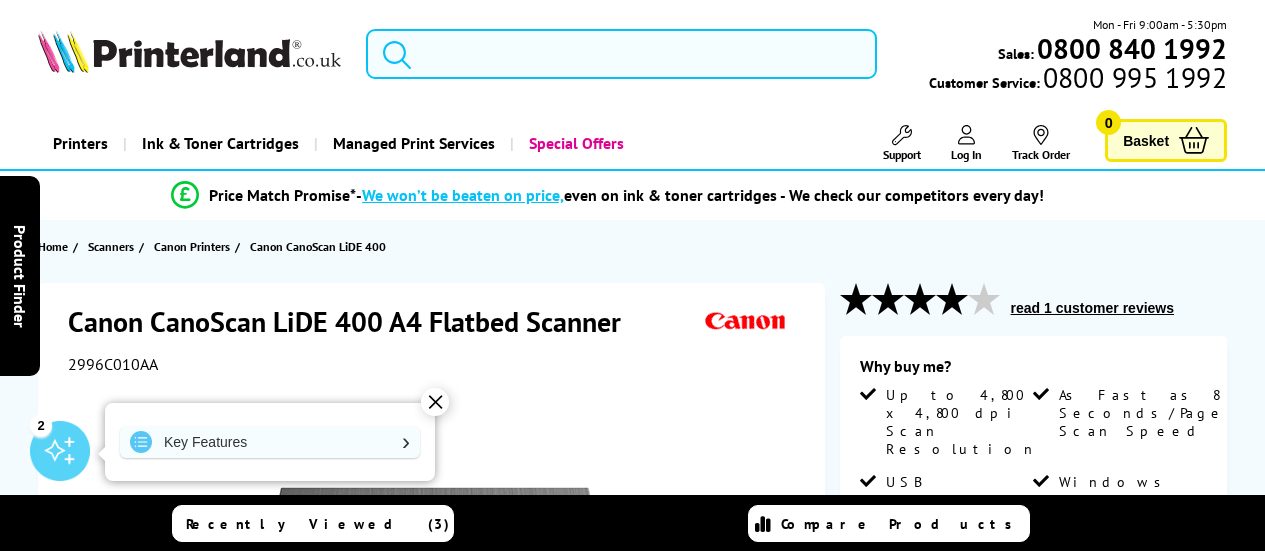 scroll, scrollTop: 0, scrollLeft: 0, axis: both 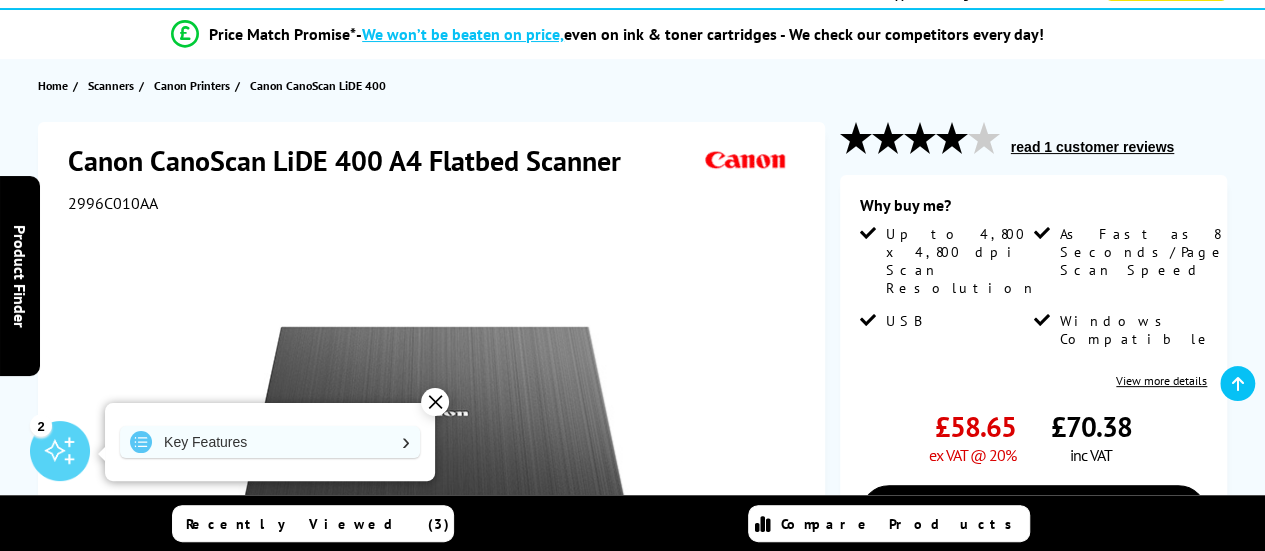 click at bounding box center [434, 449] 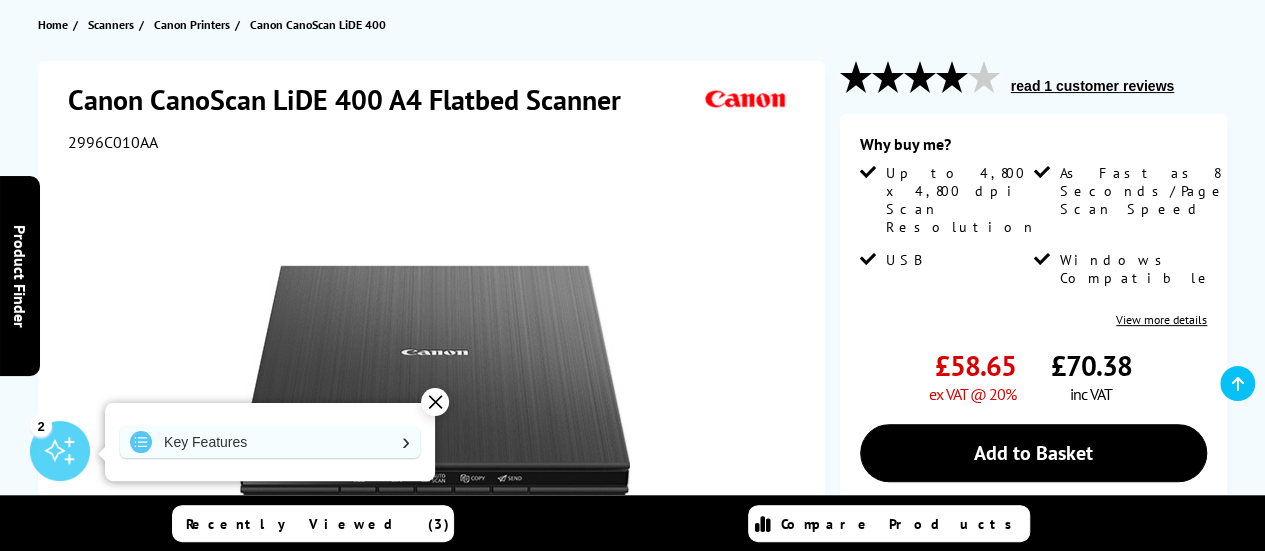 scroll, scrollTop: 223, scrollLeft: 0, axis: vertical 